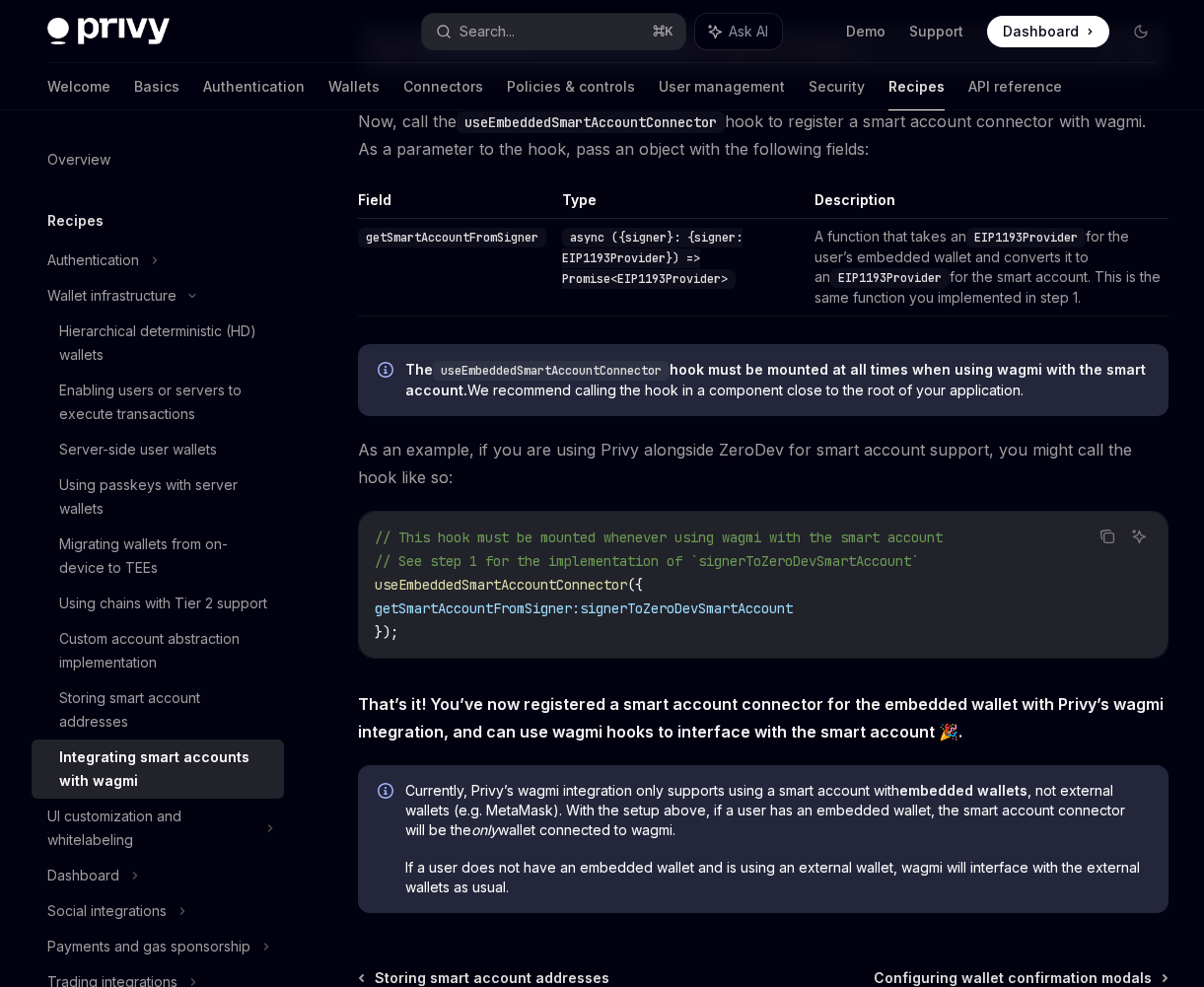 scroll, scrollTop: 2972, scrollLeft: 0, axis: vertical 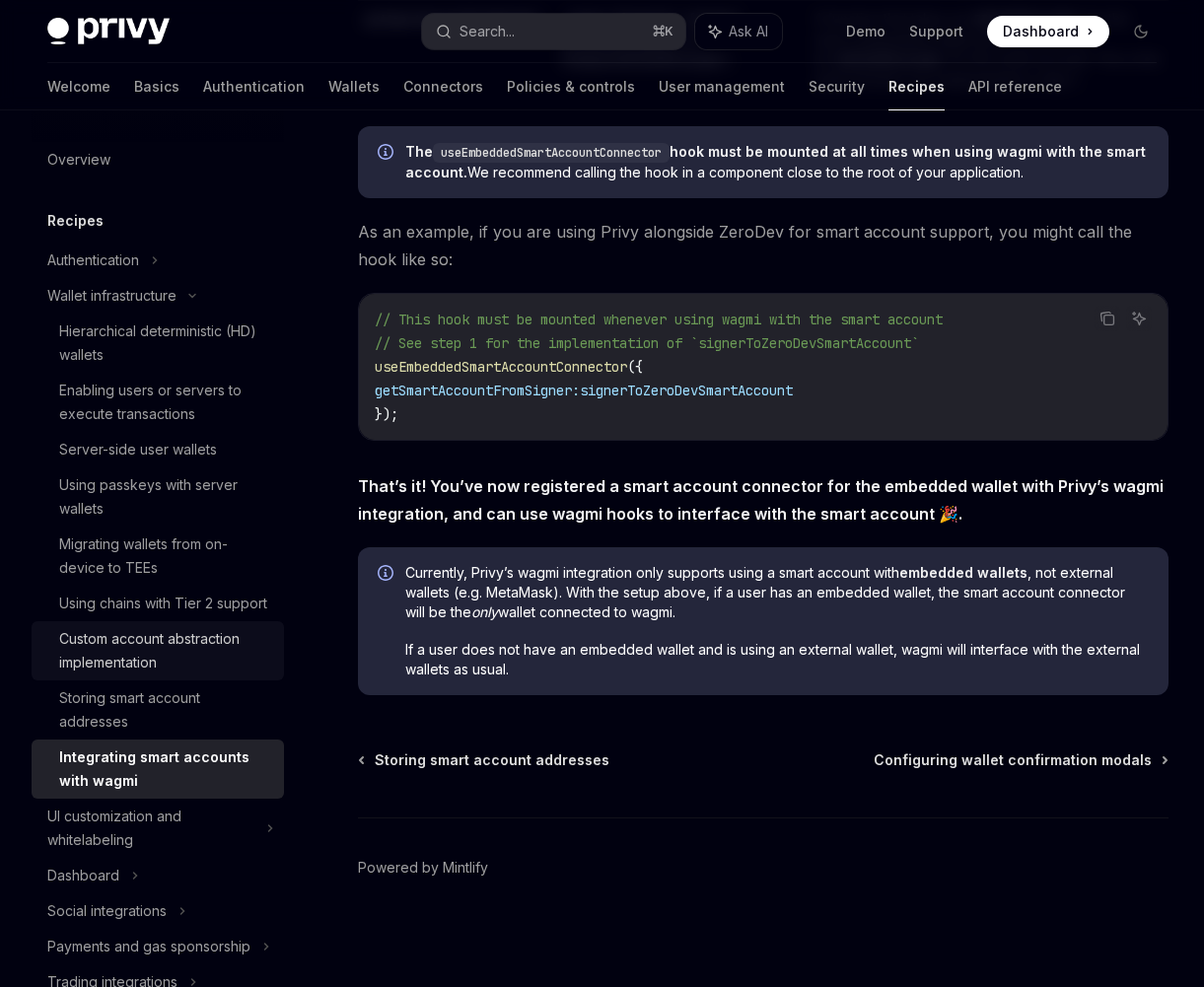 click on "Custom account abstraction implementation" at bounding box center (166, 651) 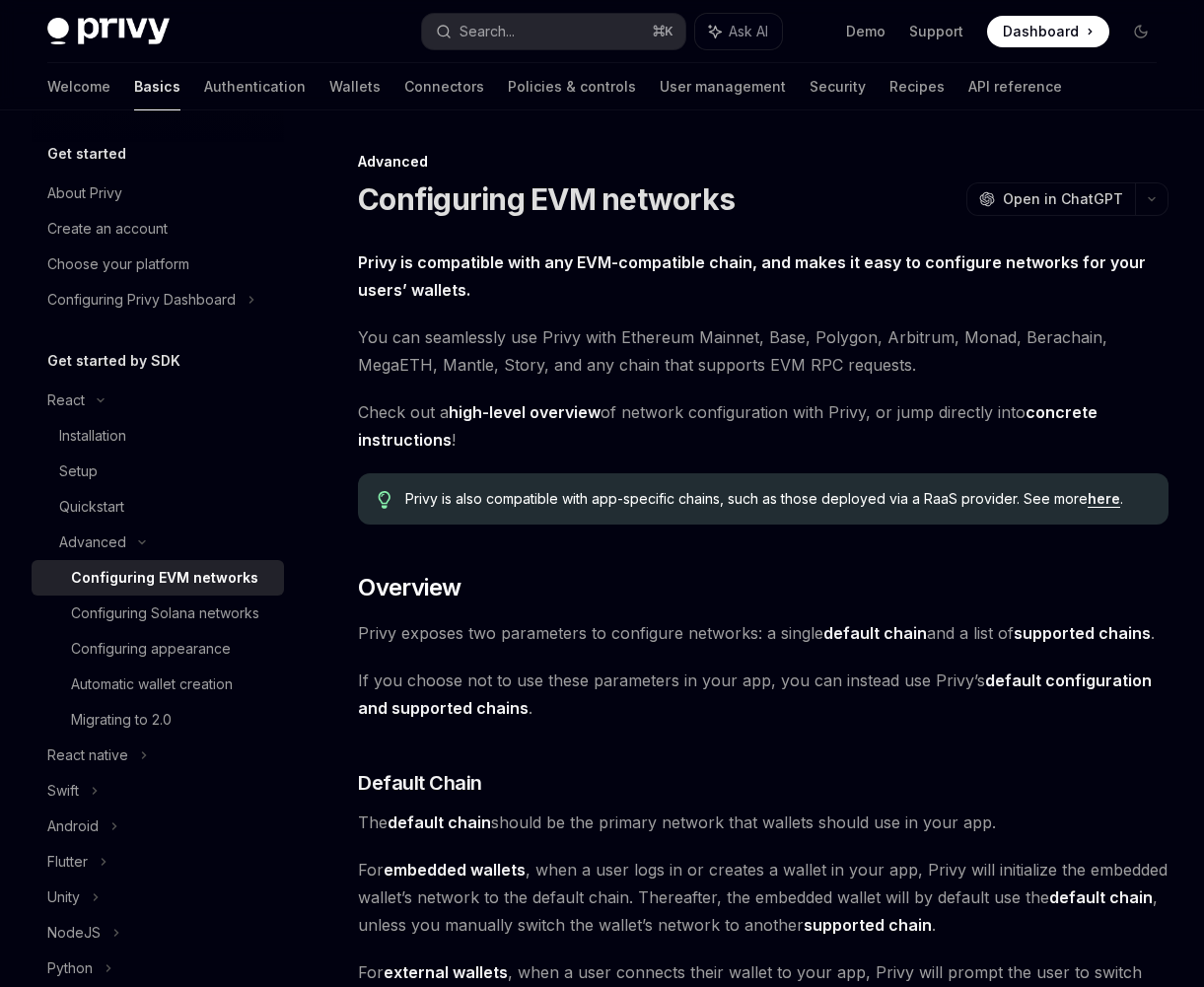 scroll, scrollTop: 0, scrollLeft: 0, axis: both 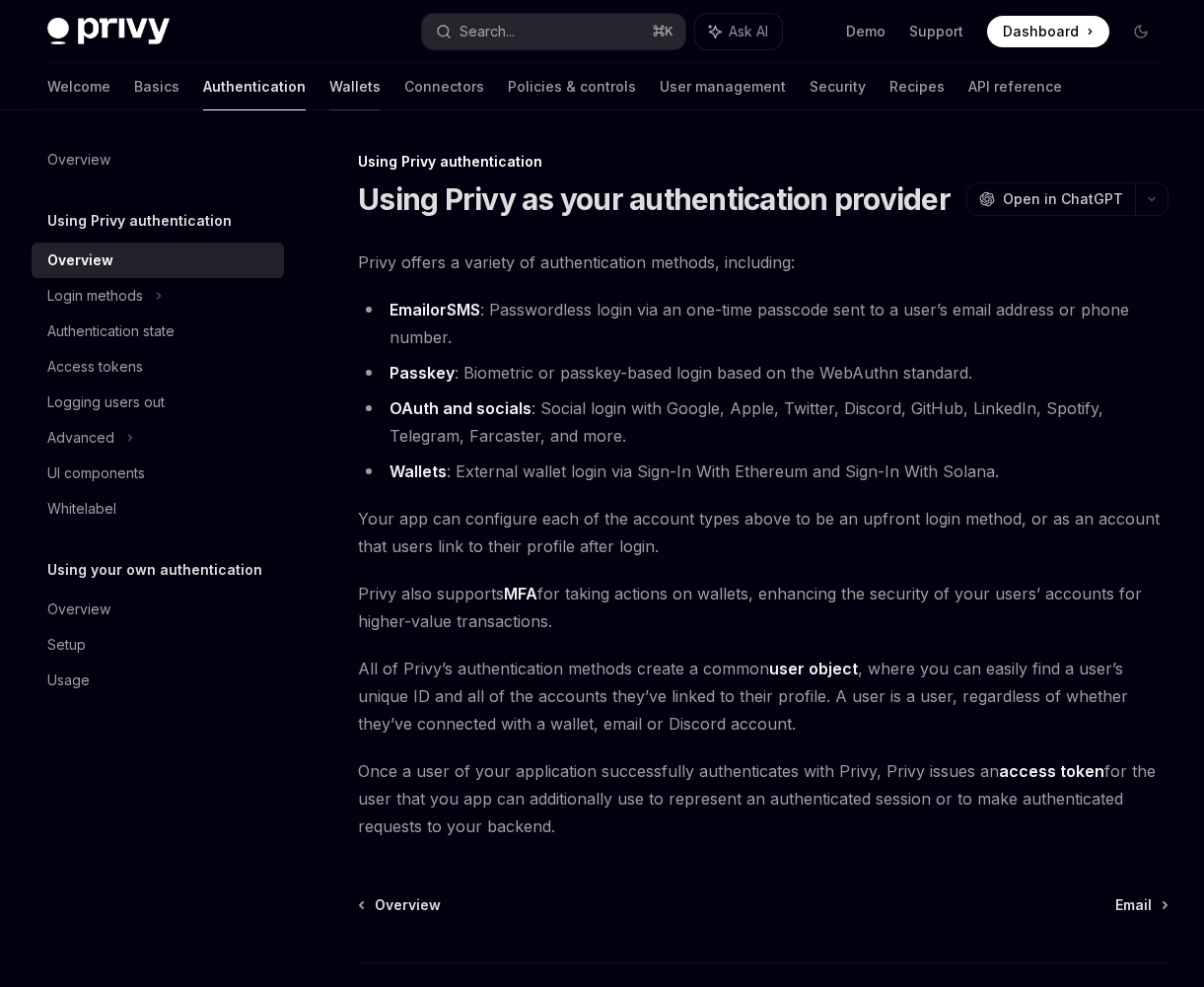 click at bounding box center (355, 110) 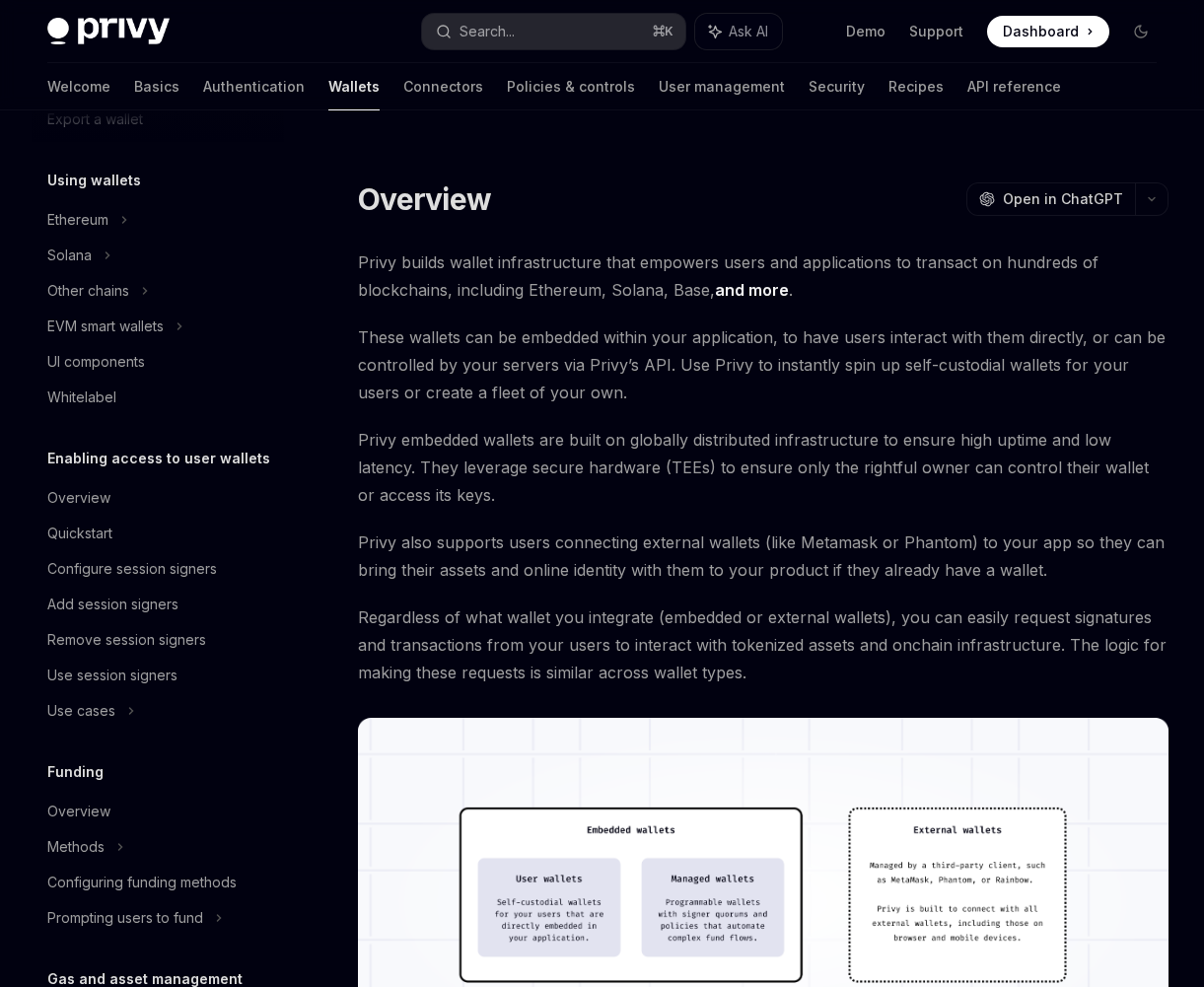 scroll, scrollTop: 317, scrollLeft: 0, axis: vertical 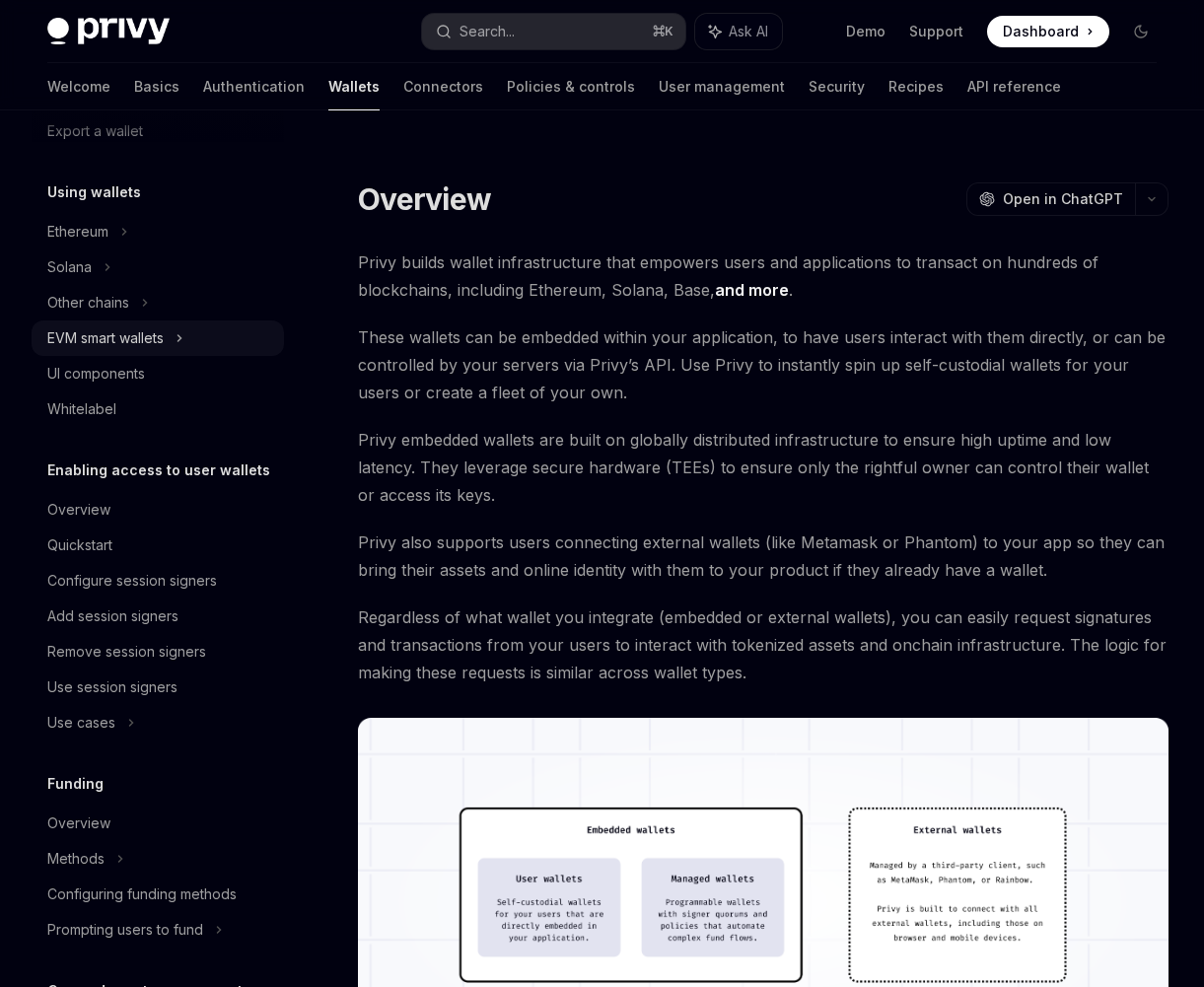 click on "EVM smart wallets" at bounding box center (106, 338) 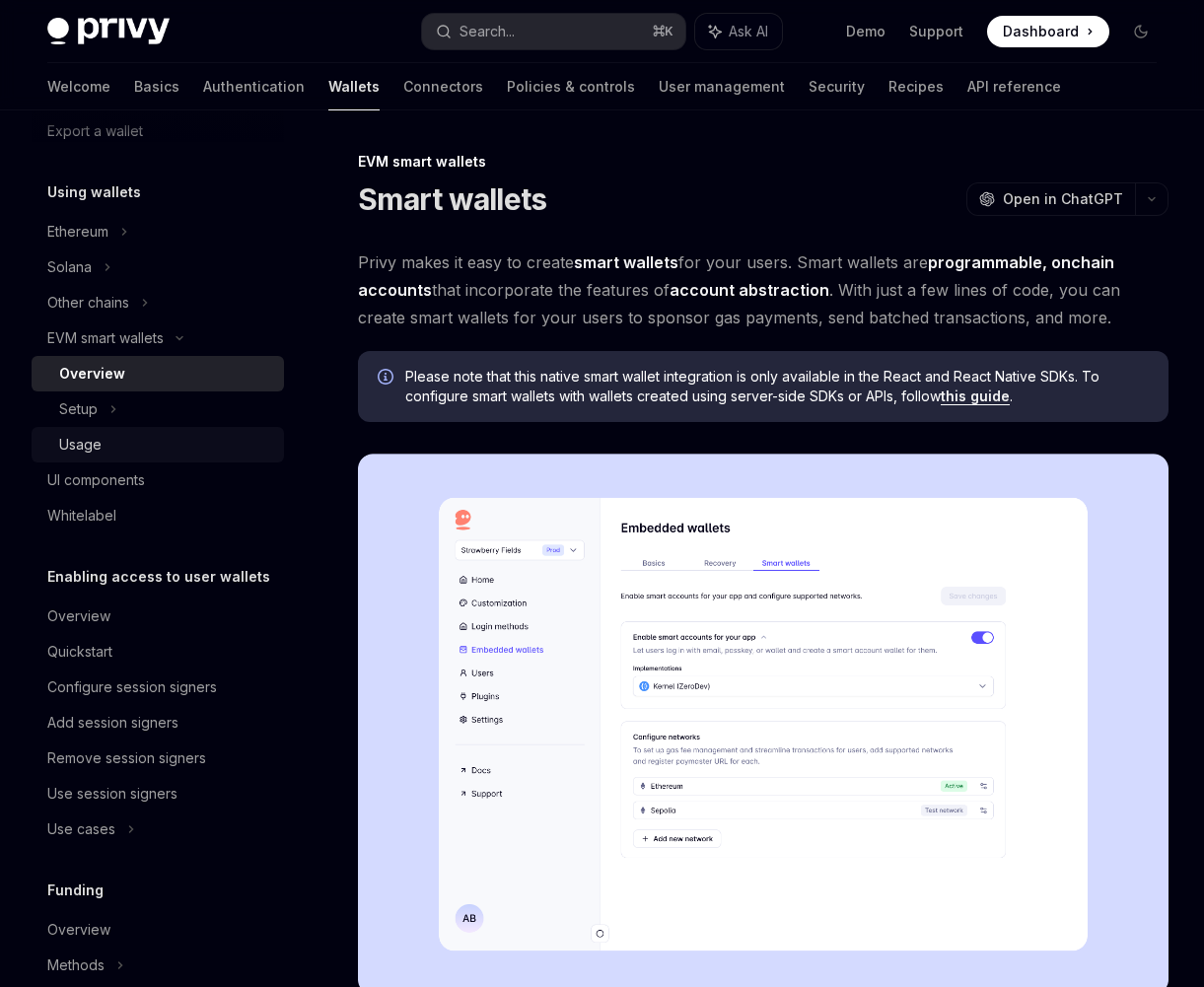 click on "Usage" at bounding box center (166, 445) 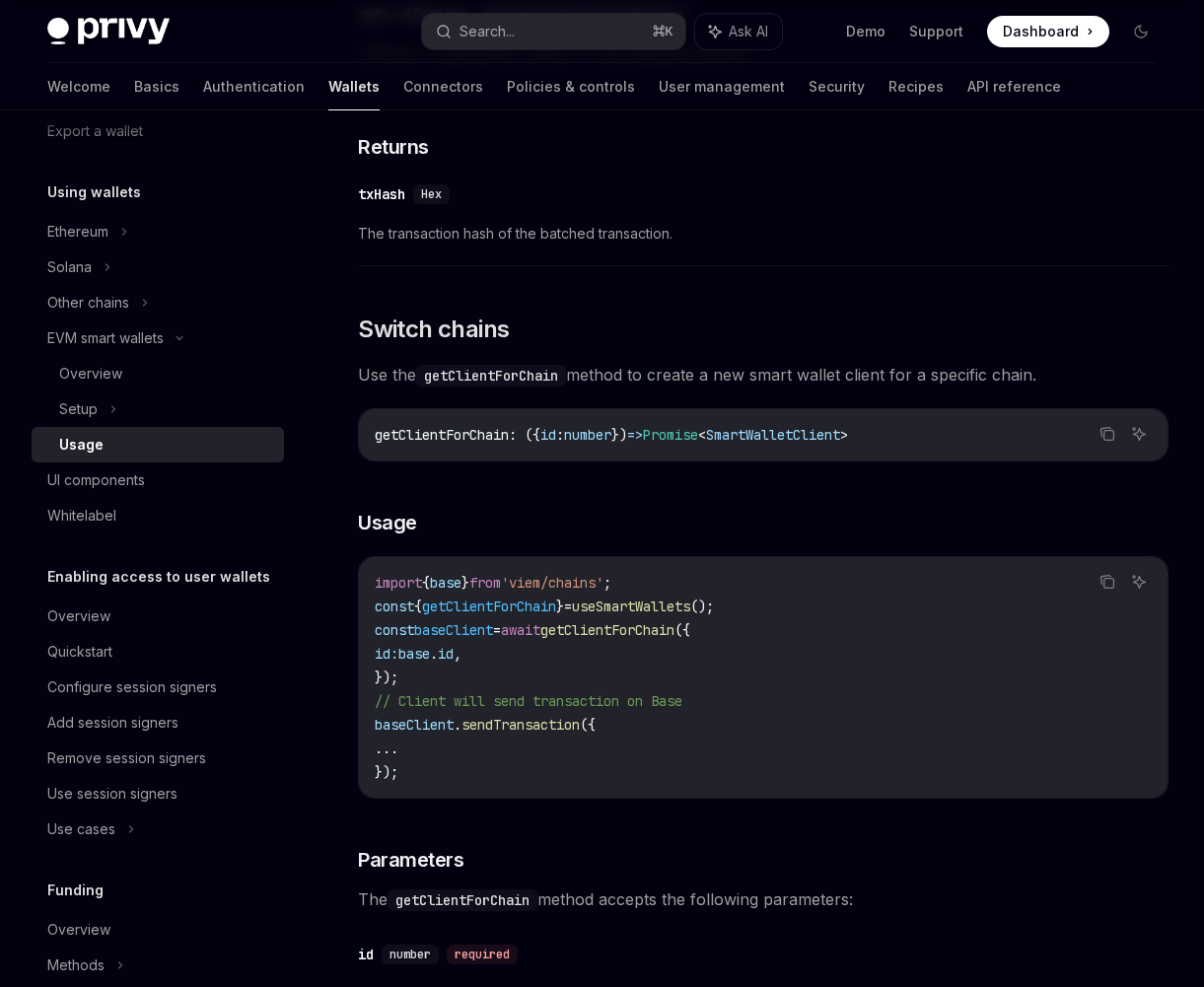 scroll, scrollTop: 5539, scrollLeft: 0, axis: vertical 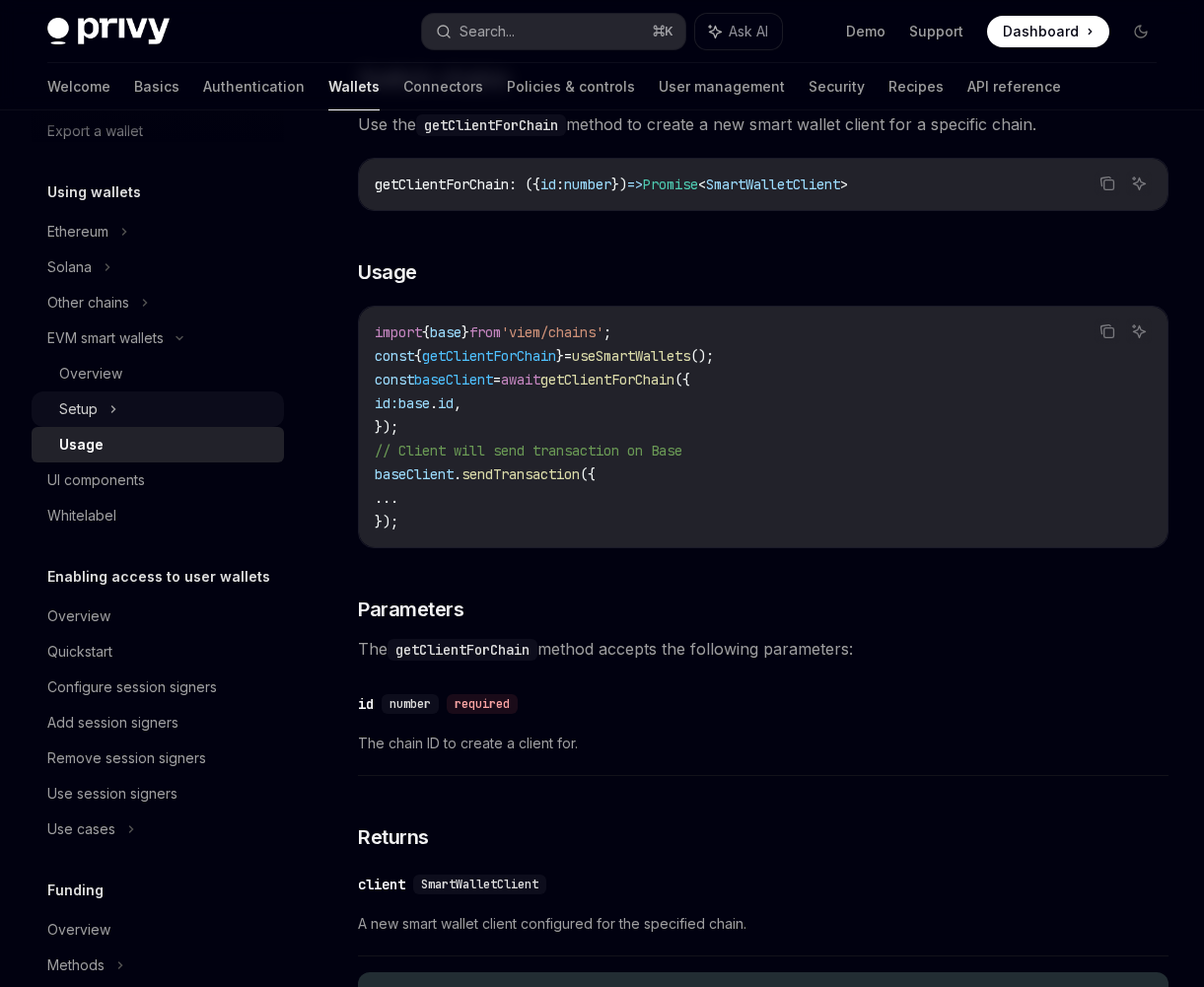click on "Setup" at bounding box center (158, 409) 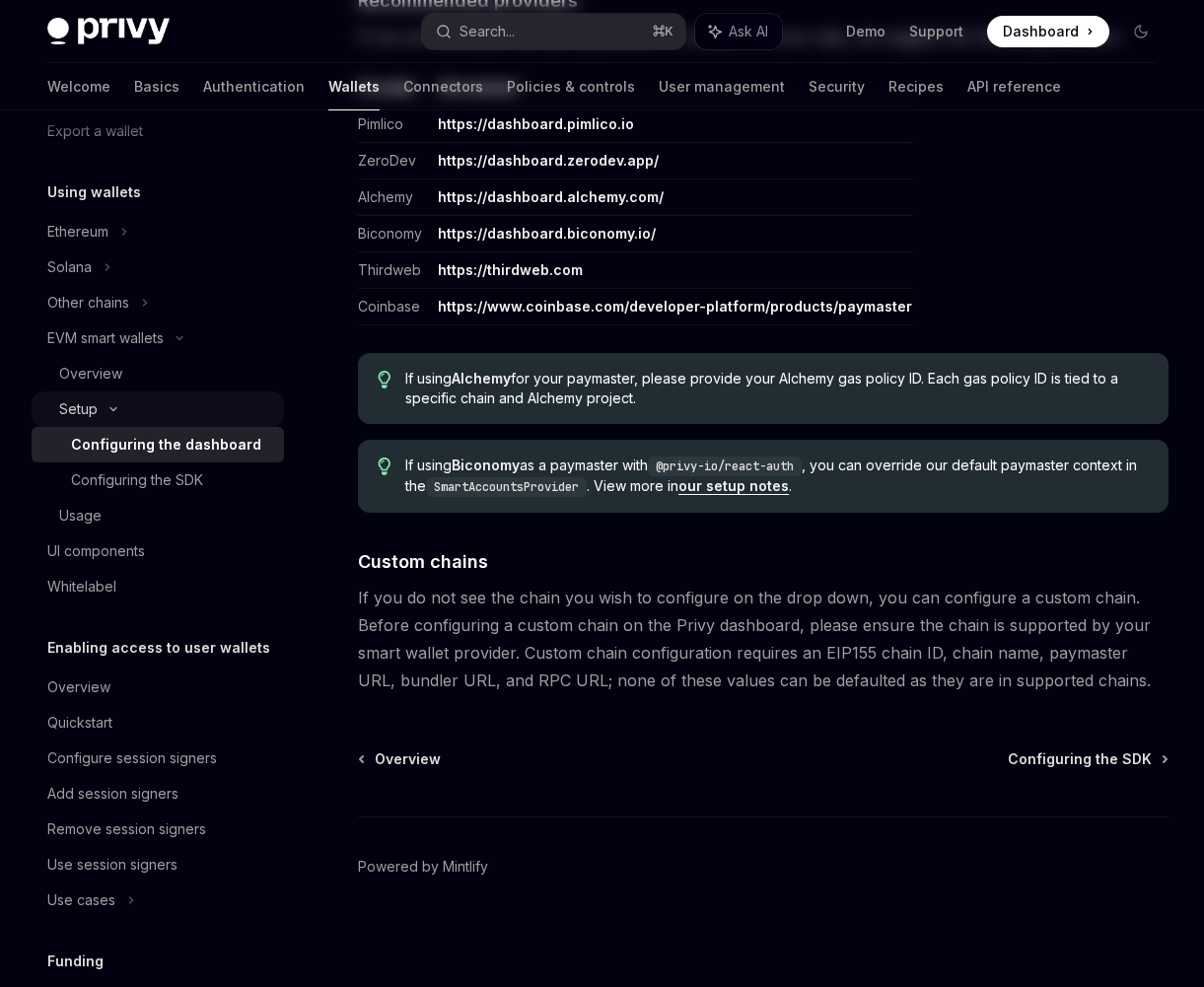 scroll, scrollTop: 0, scrollLeft: 0, axis: both 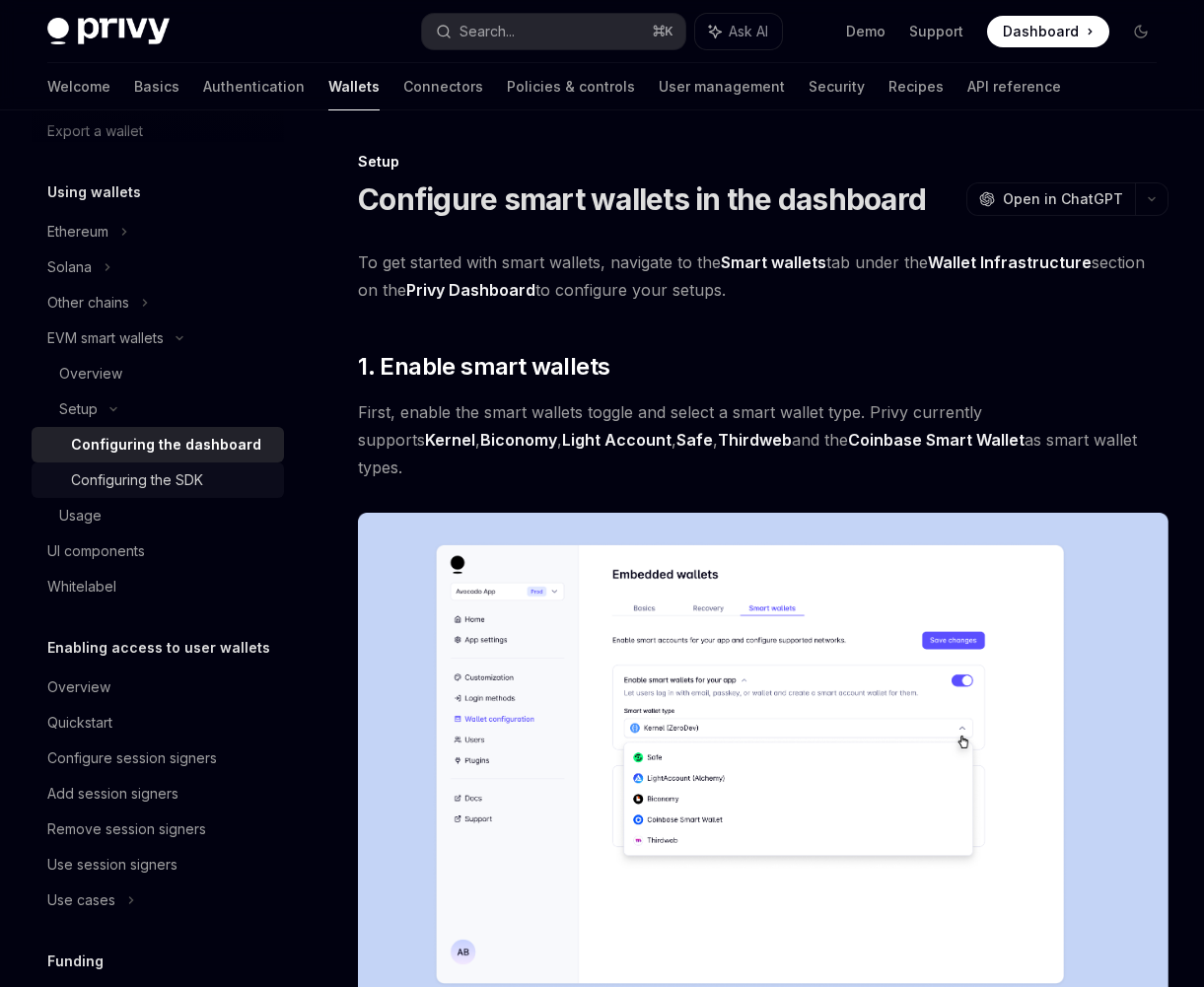 click on "Configuring the SDK" at bounding box center (137, 480) 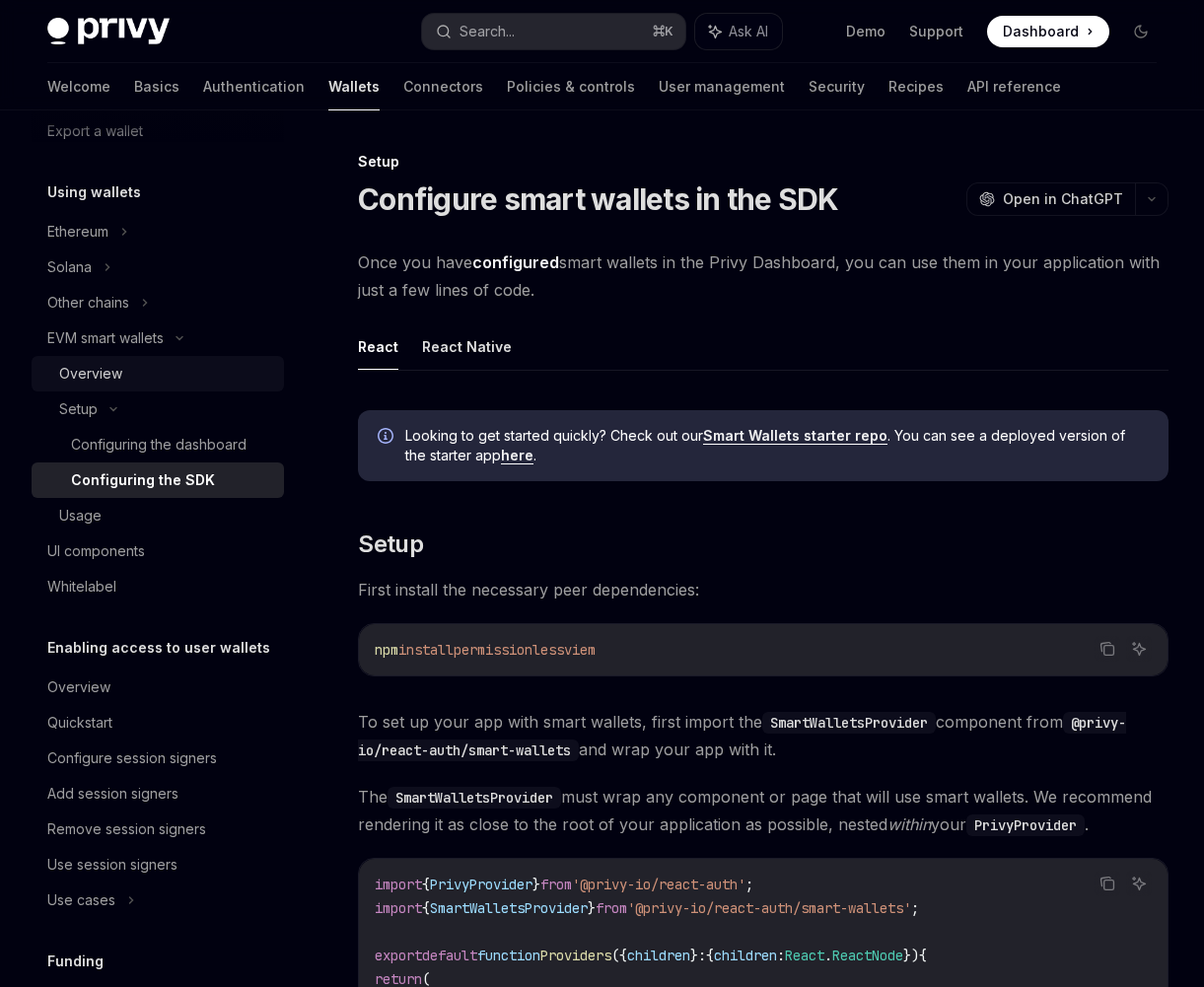 click on "Overview" at bounding box center (166, 374) 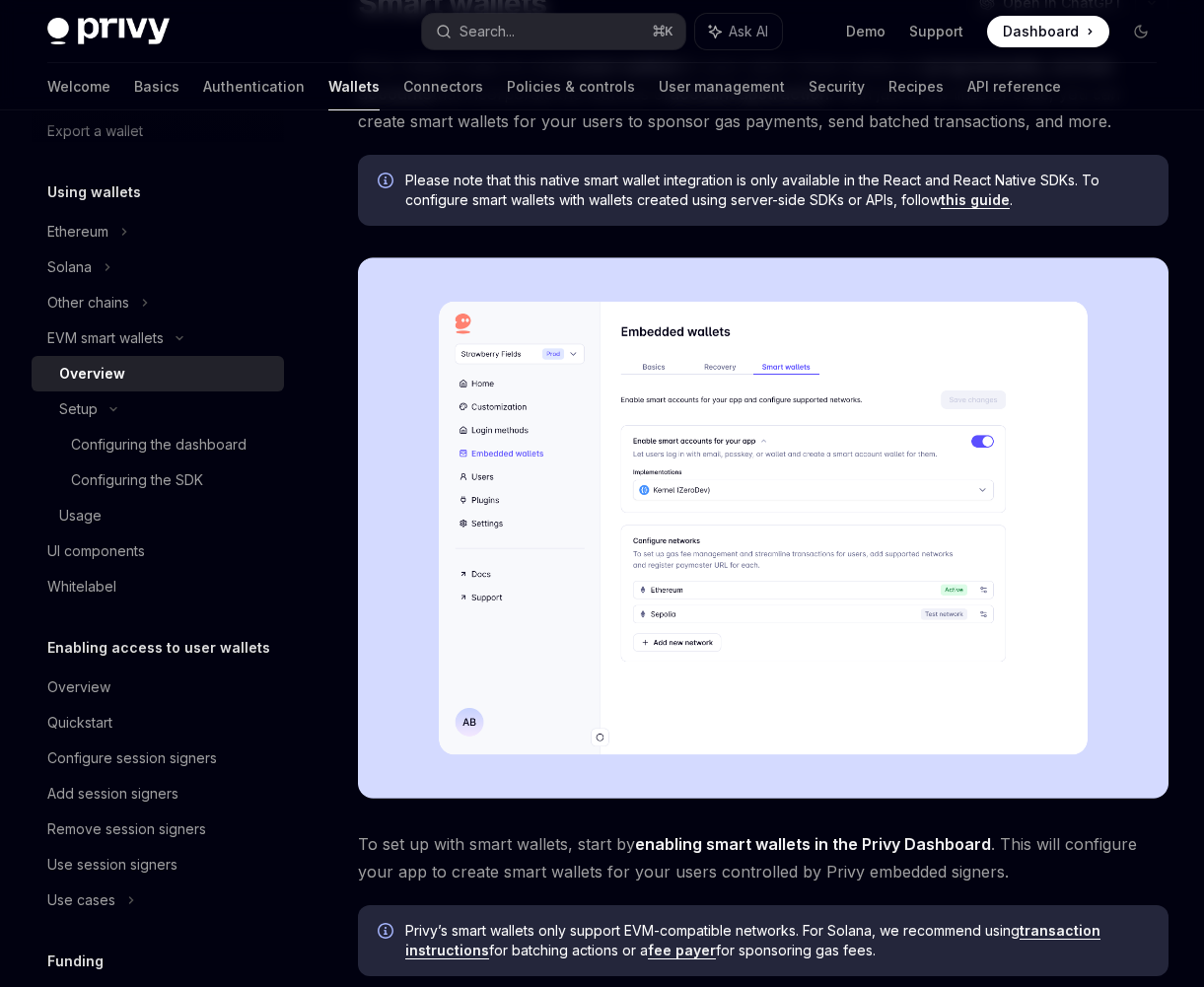 scroll, scrollTop: 208, scrollLeft: 0, axis: vertical 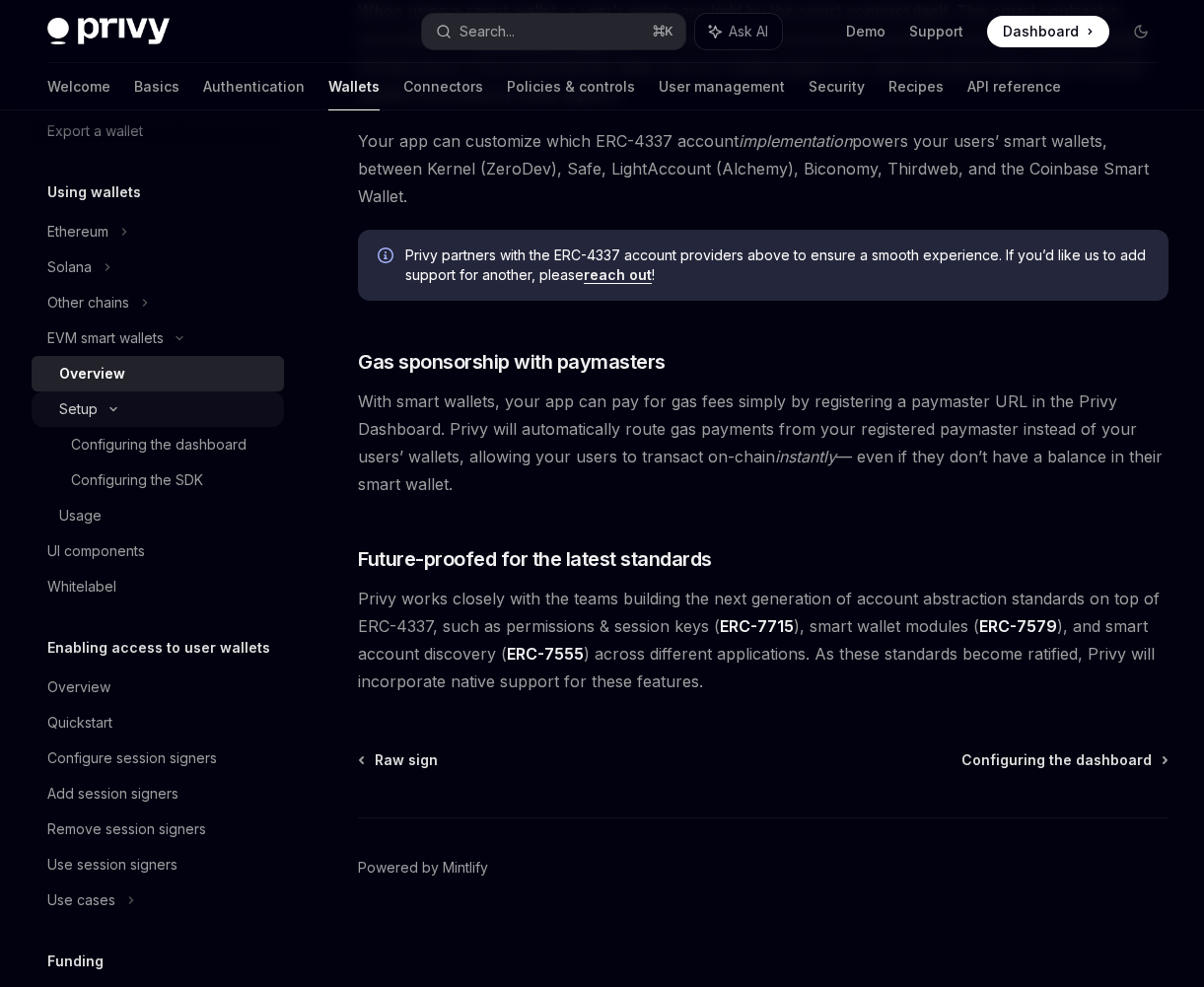 click on "Setup" at bounding box center [158, 409] 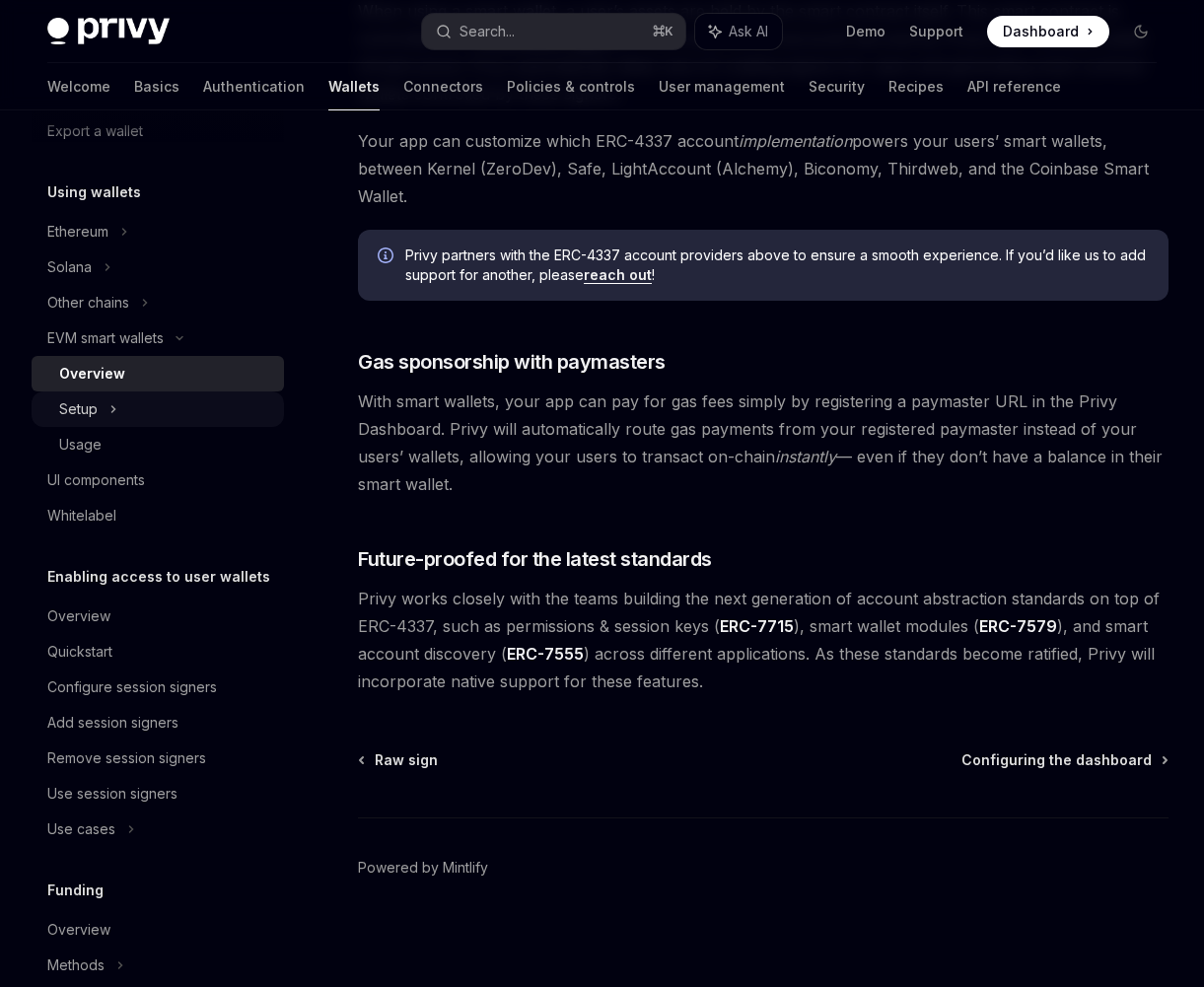 click on "Setup" at bounding box center [158, 409] 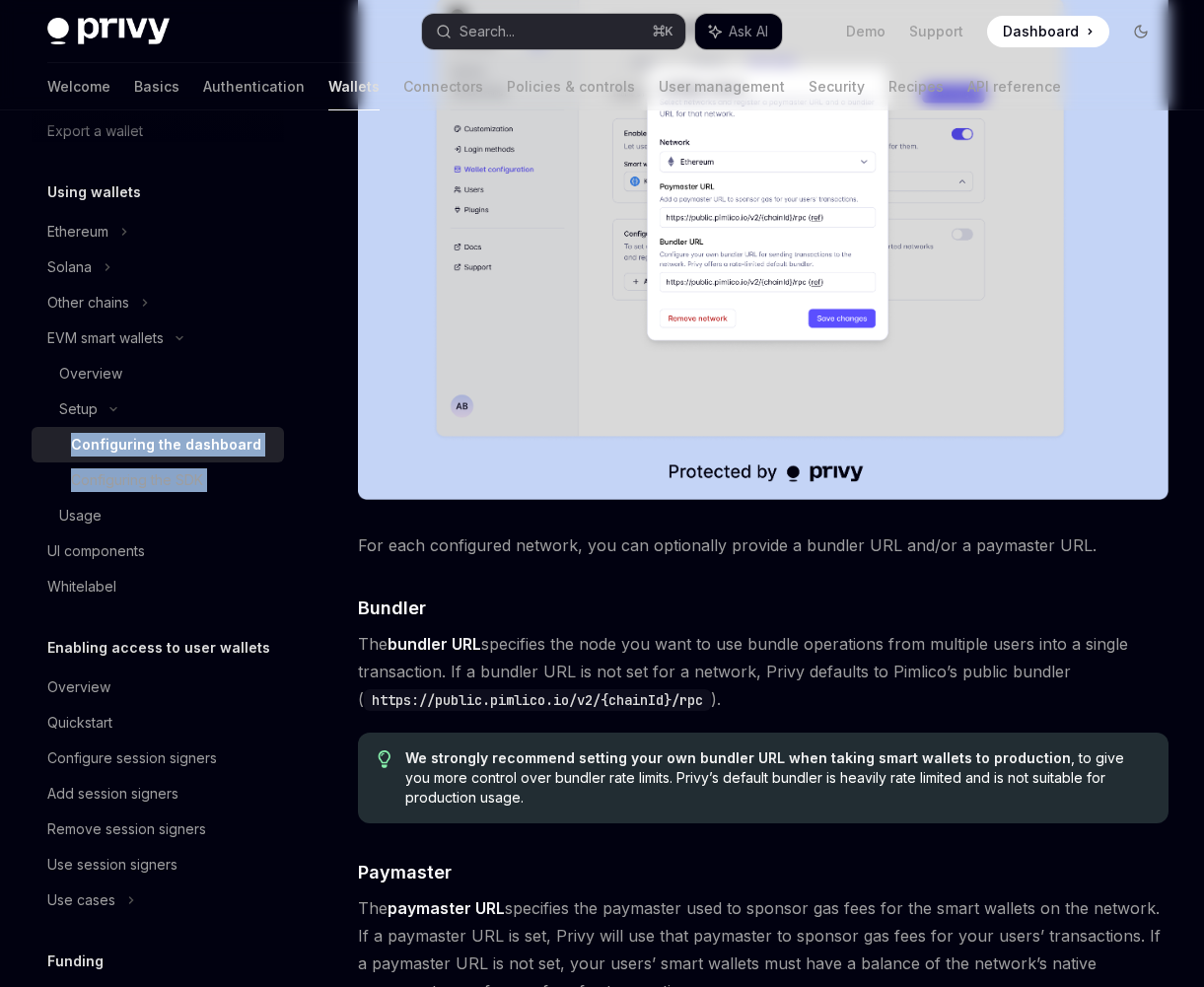 scroll, scrollTop: 0, scrollLeft: 0, axis: both 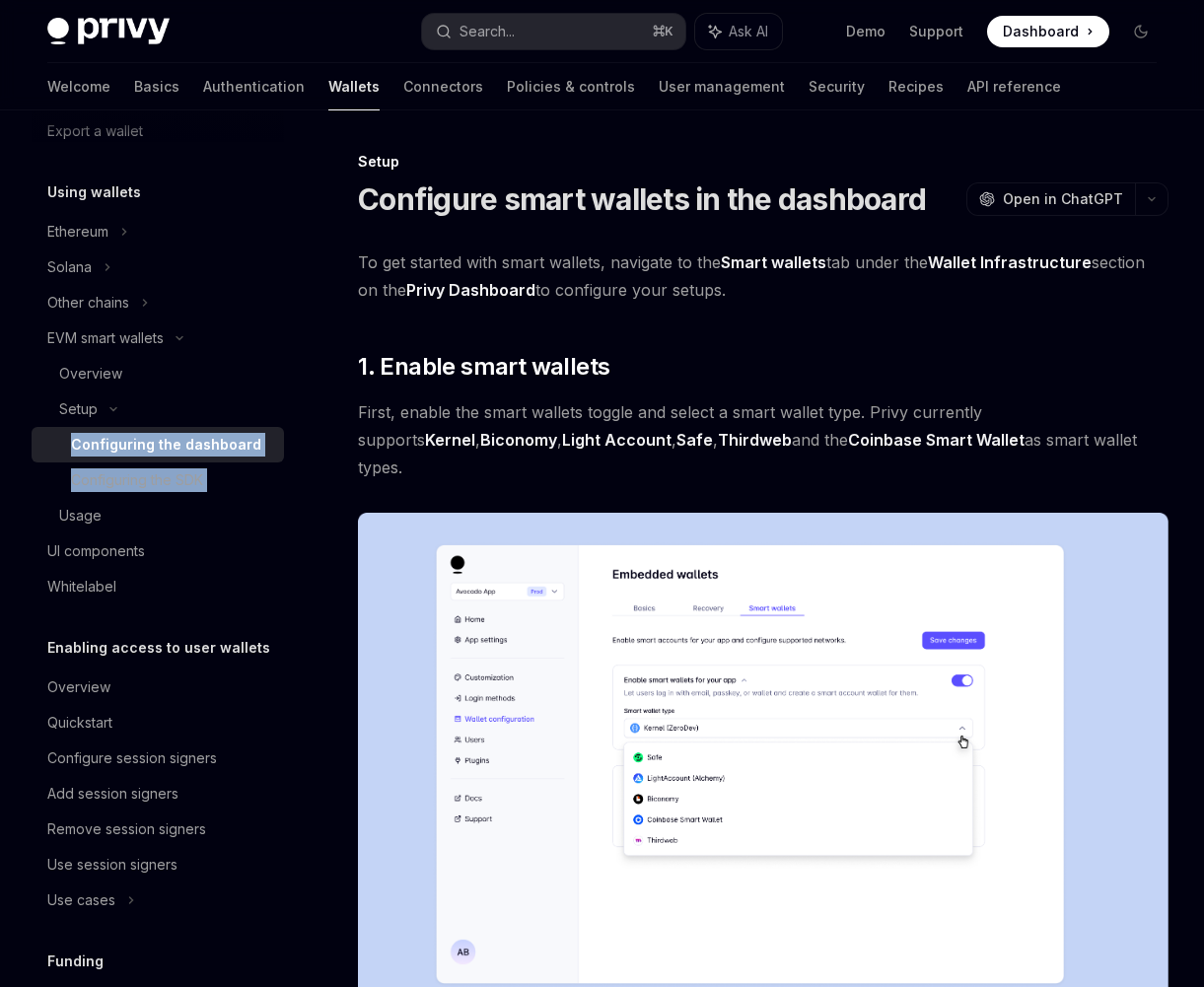 click on "Configuring the dashboard" at bounding box center (158, 445) 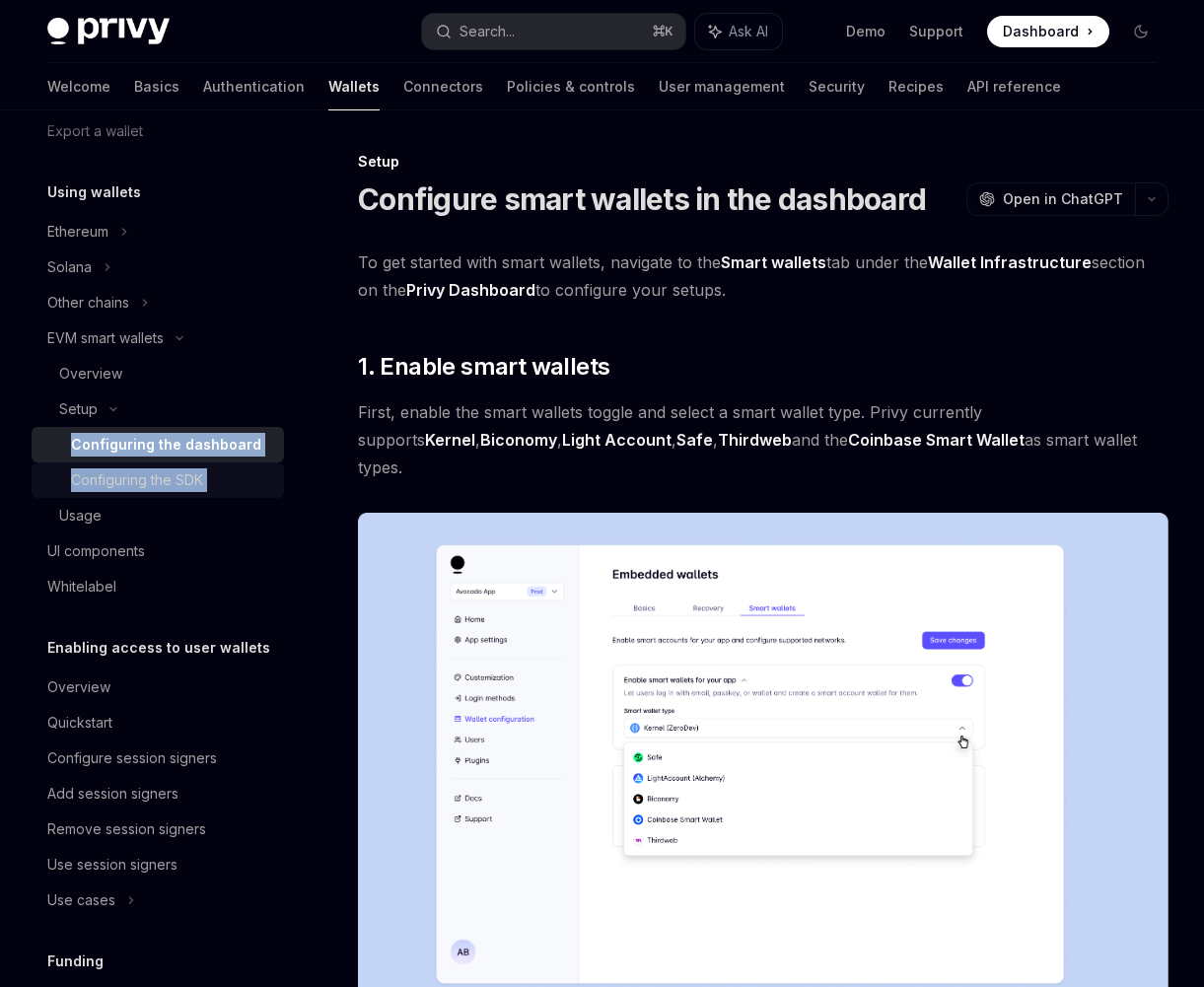 click on "Configuring the SDK" at bounding box center (137, 480) 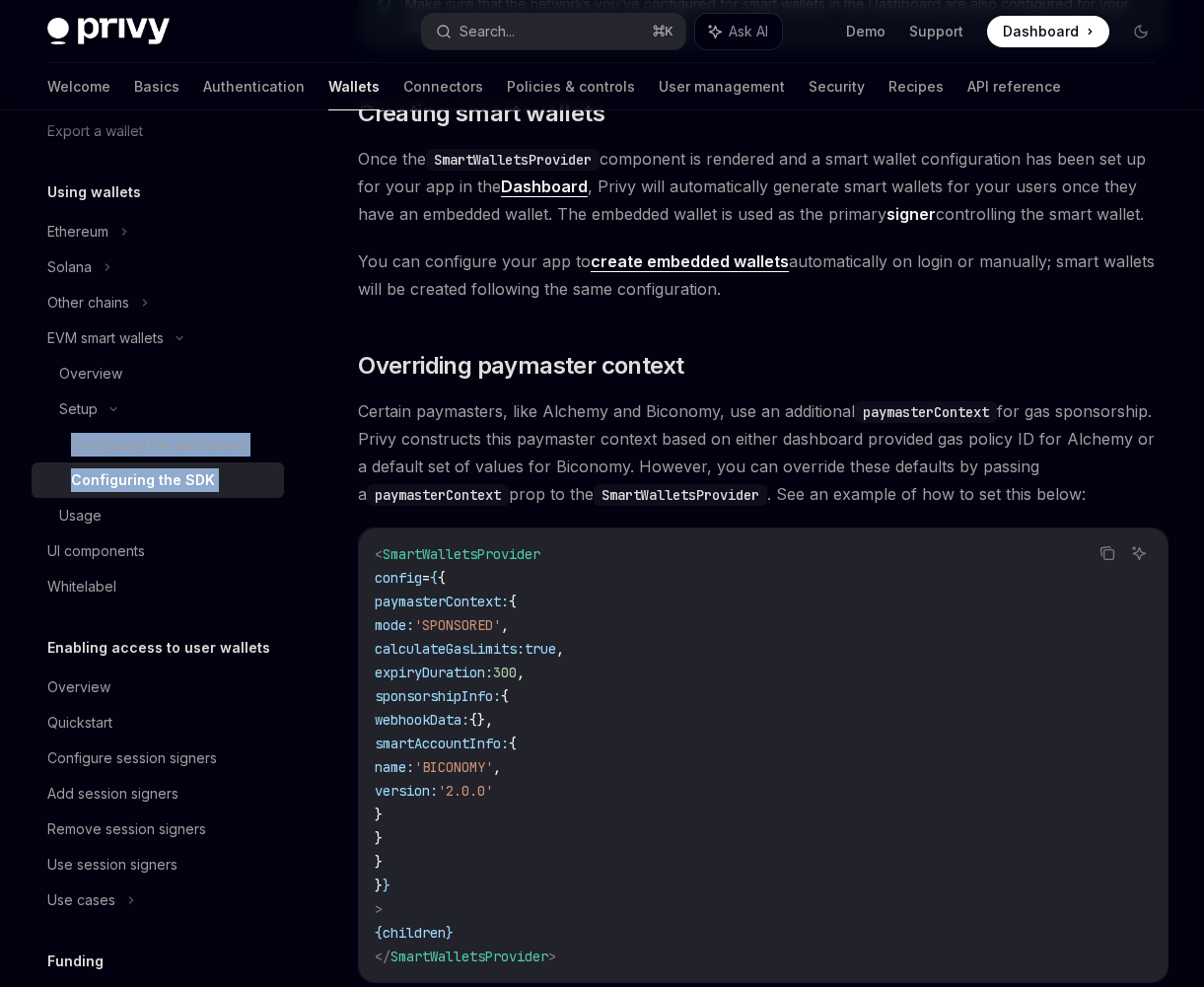 scroll, scrollTop: 1497, scrollLeft: 0, axis: vertical 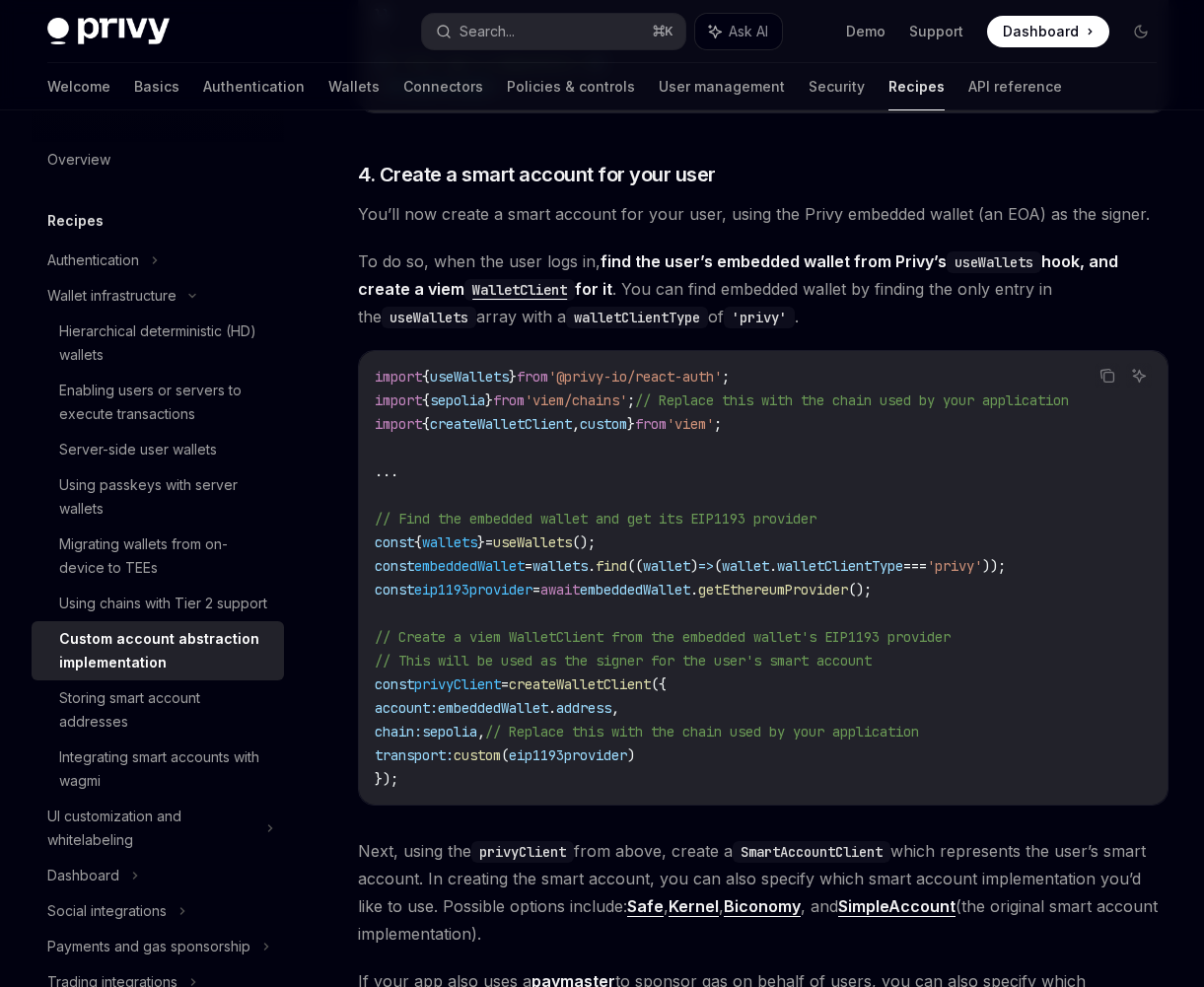 click on "// Create a viem WalletClient from the embedded wallet's EIP1193 provider" at bounding box center [663, 637] 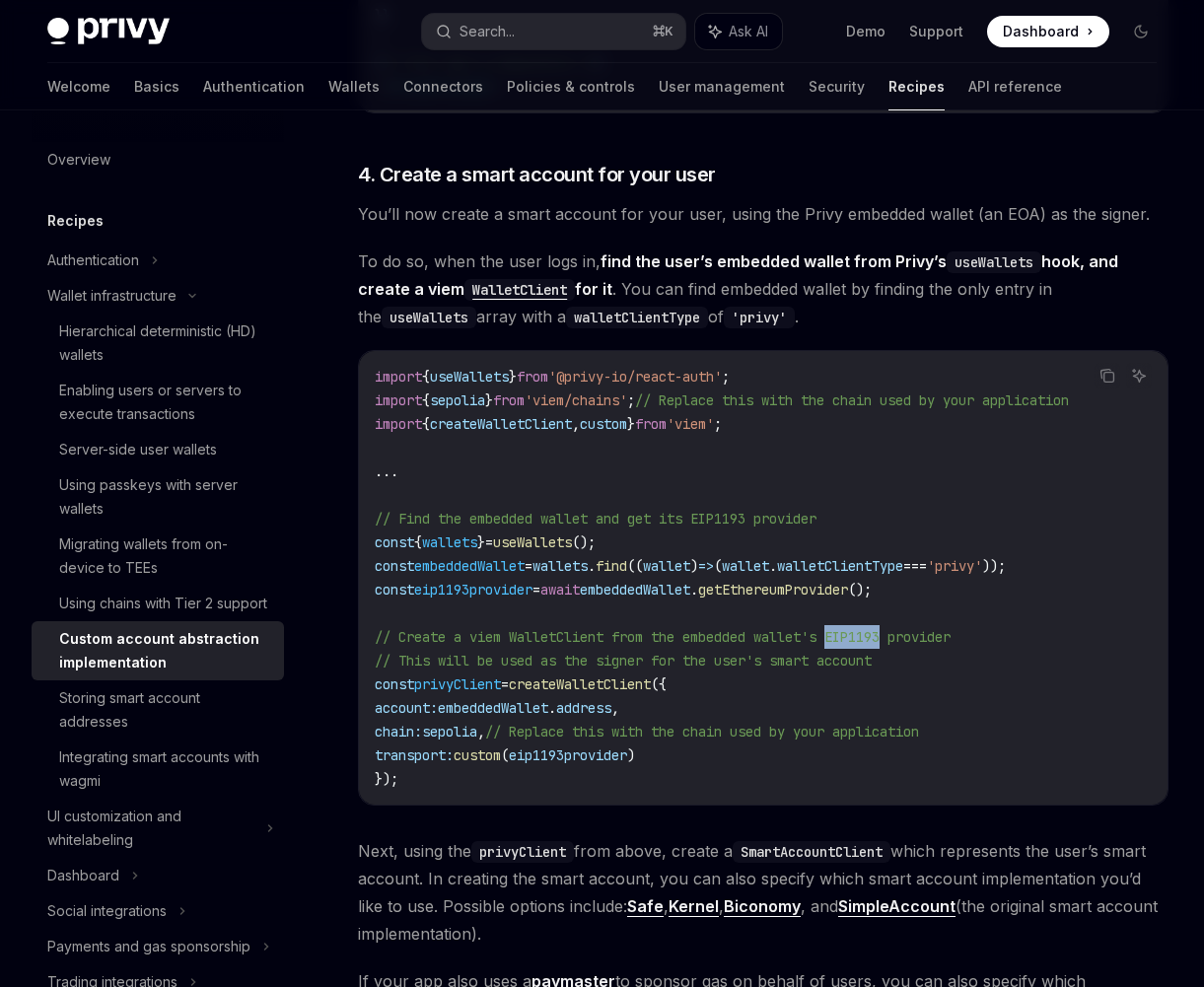click on "// Create a viem WalletClient from the embedded wallet's EIP1193 provider" at bounding box center (663, 637) 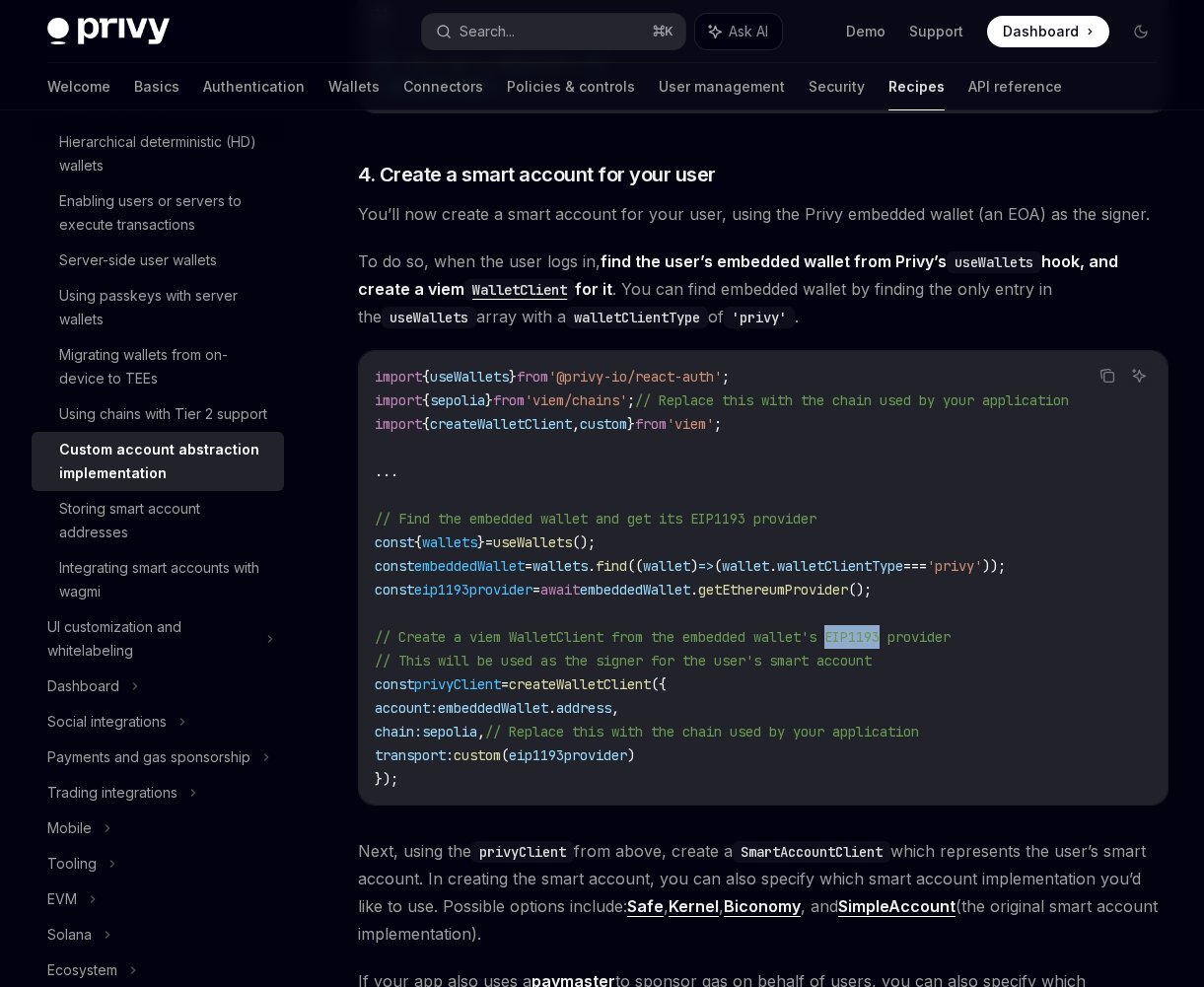 scroll, scrollTop: 187, scrollLeft: 0, axis: vertical 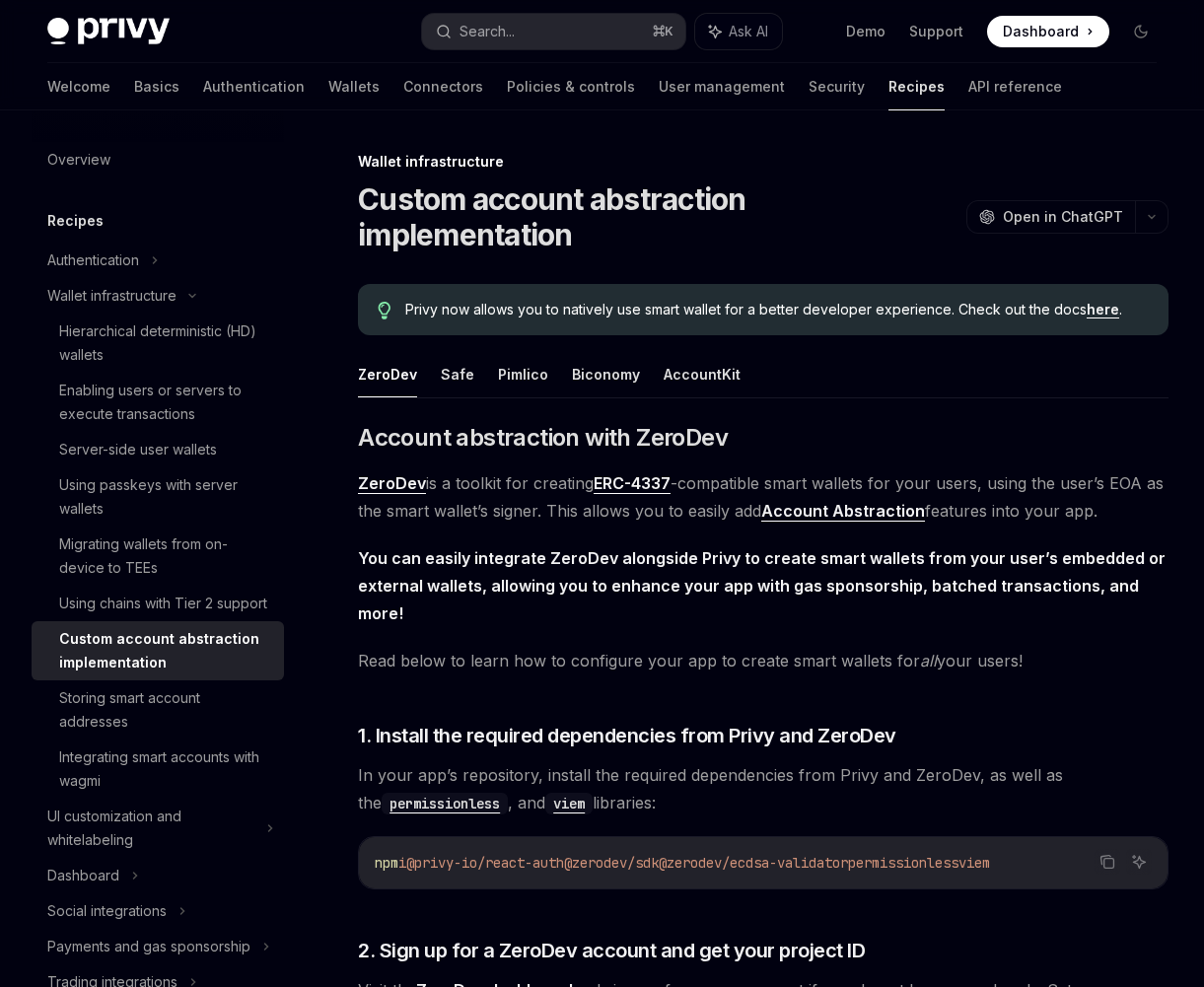 click on "Custom account abstraction implementation" at bounding box center (658, 217) 